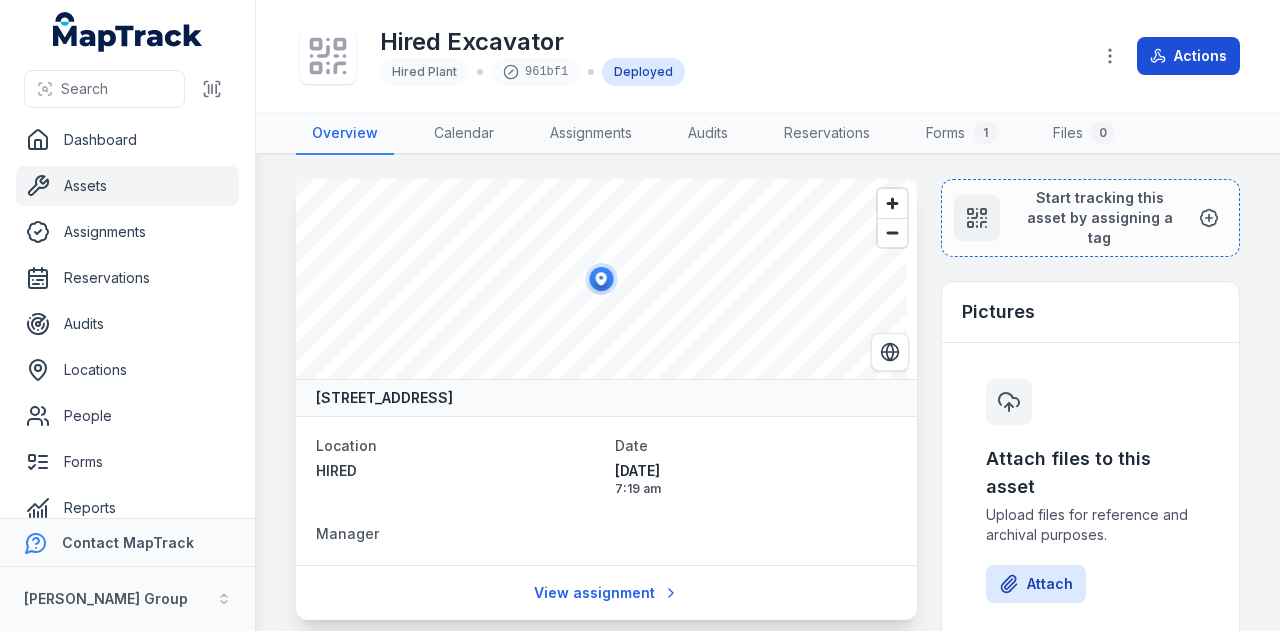 scroll, scrollTop: 0, scrollLeft: 0, axis: both 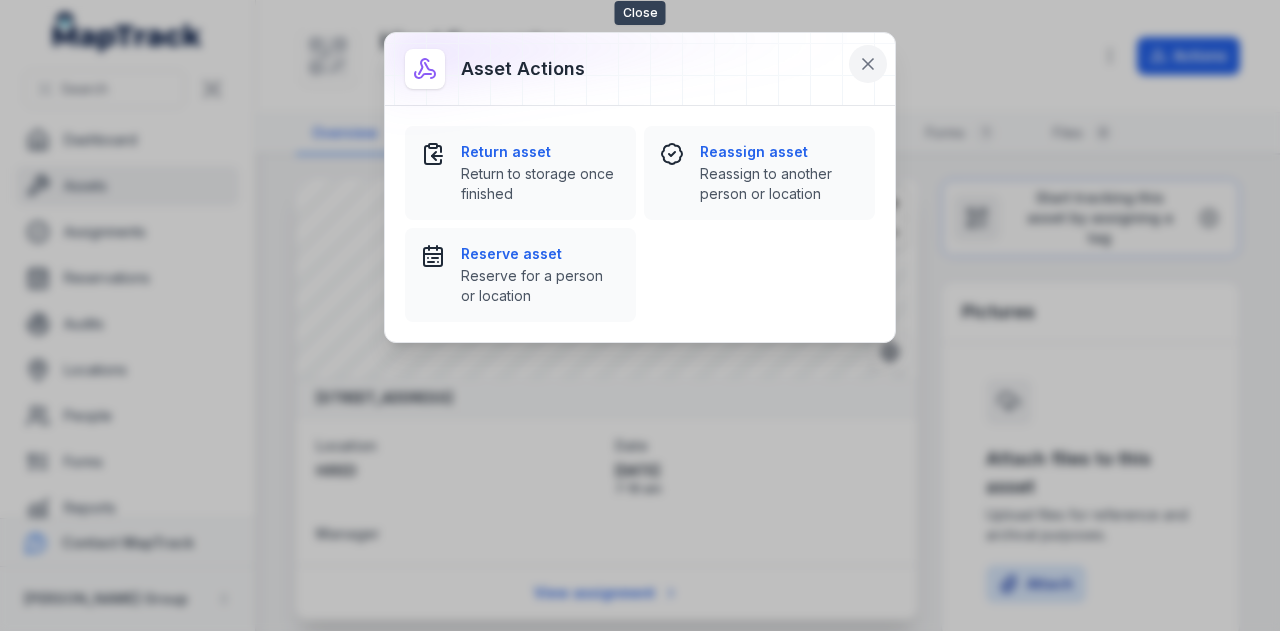 click at bounding box center (868, 64) 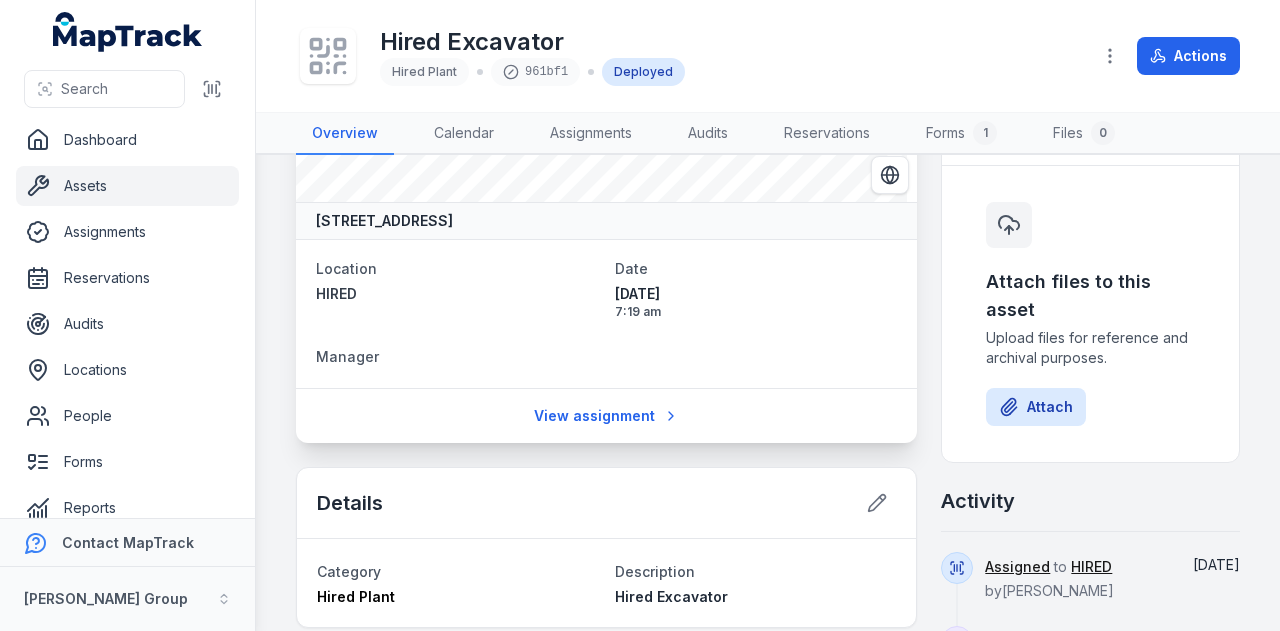 scroll, scrollTop: 108, scrollLeft: 0, axis: vertical 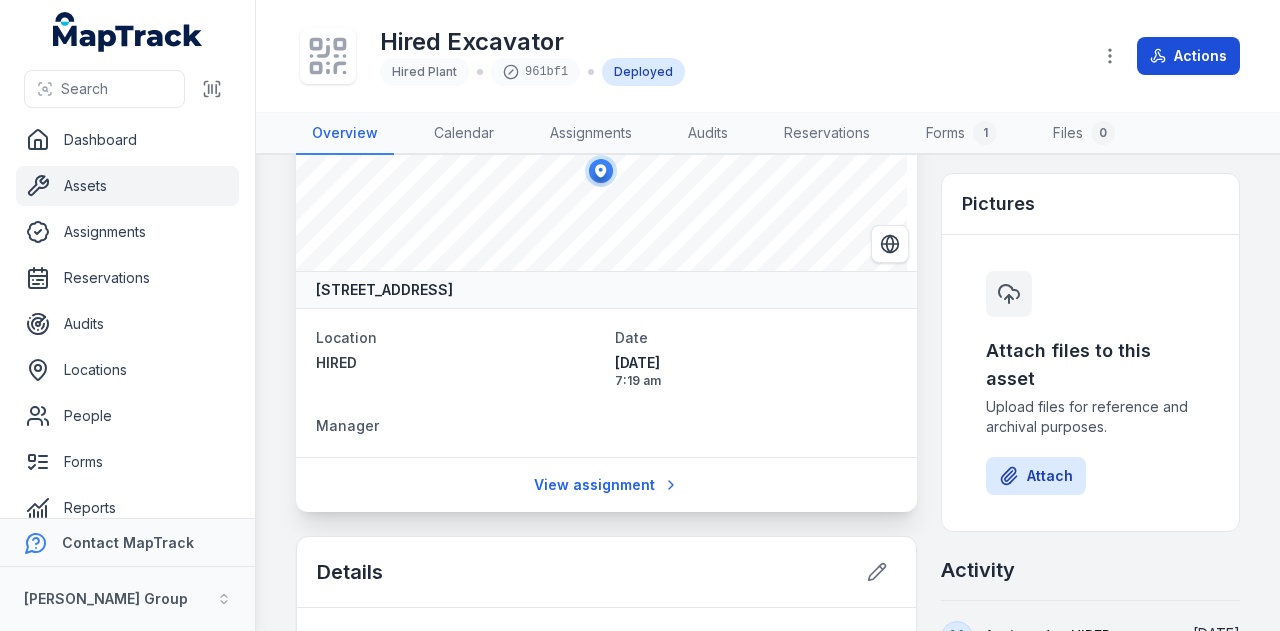 click on "Actions" at bounding box center (1188, 56) 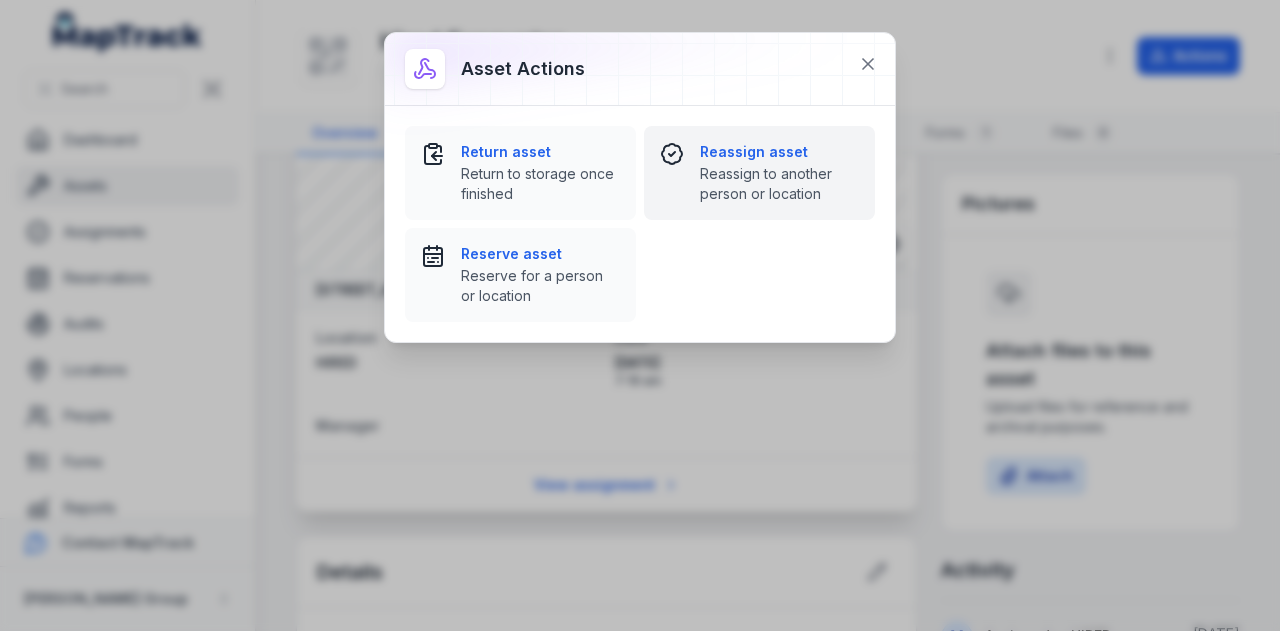 click on "Reassign asset" at bounding box center [779, 152] 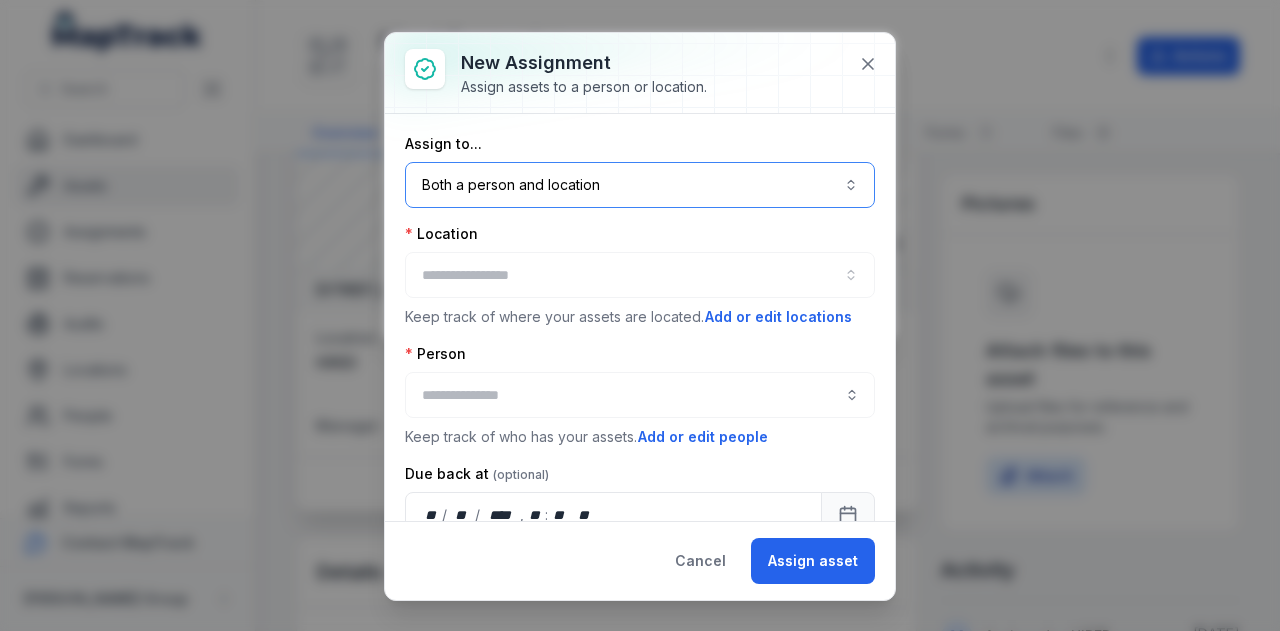click on "Both a person and location ****" at bounding box center [640, 185] 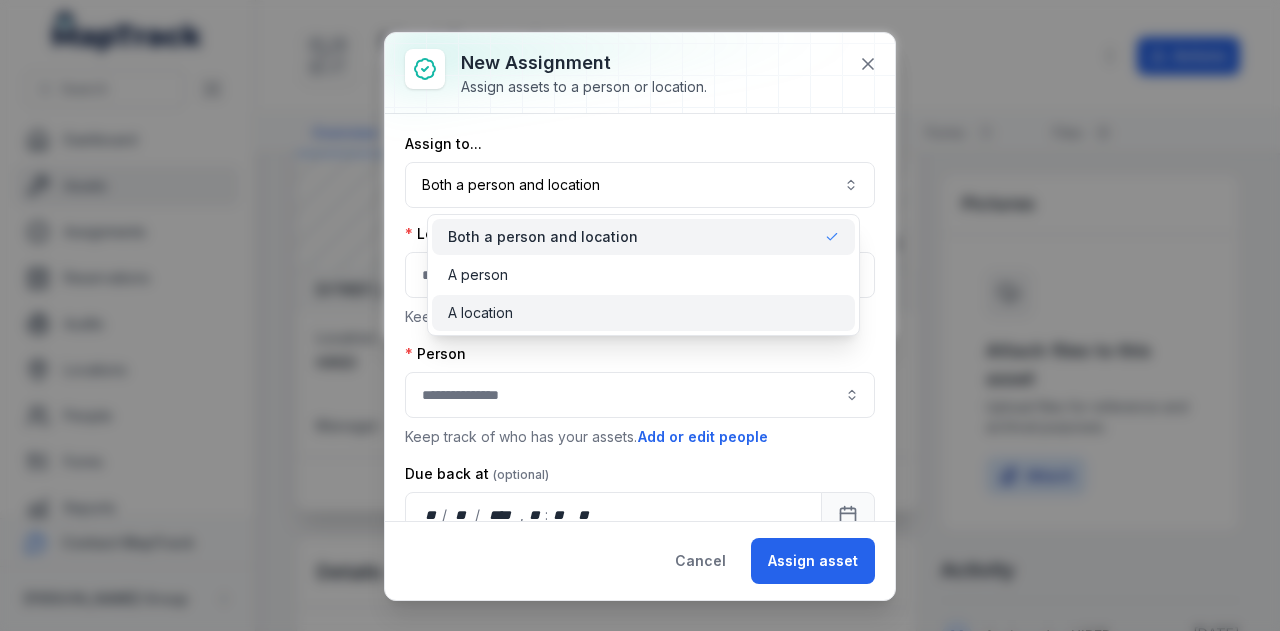 click on "A location" at bounding box center [643, 313] 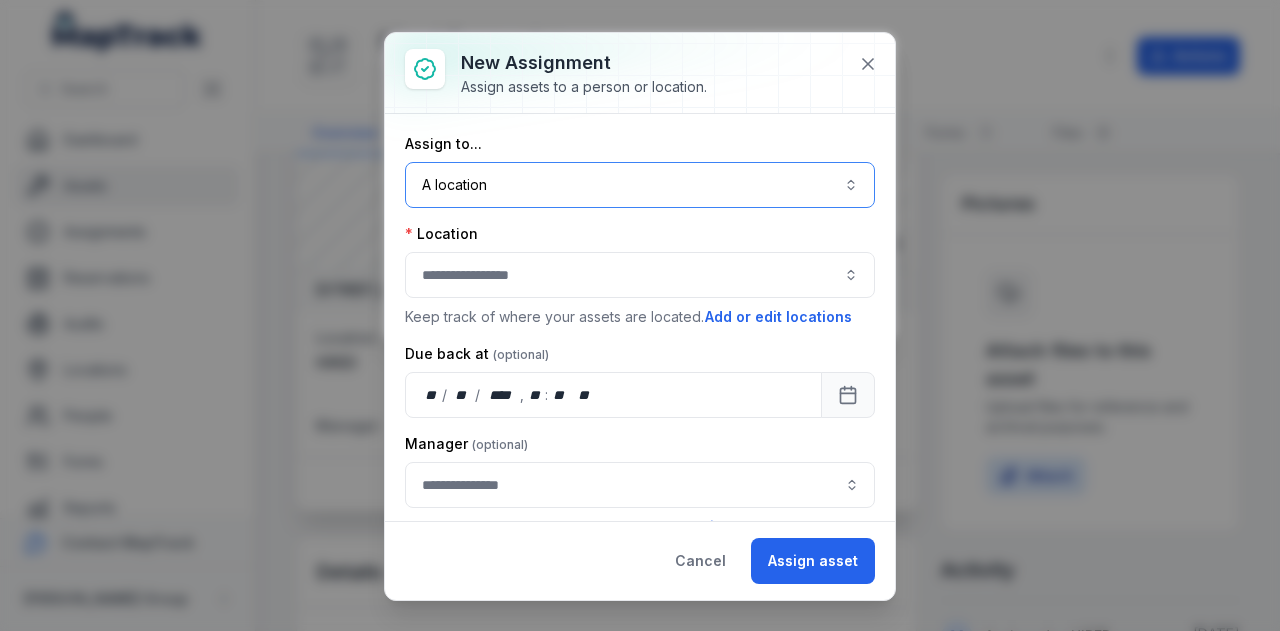 click at bounding box center (640, 275) 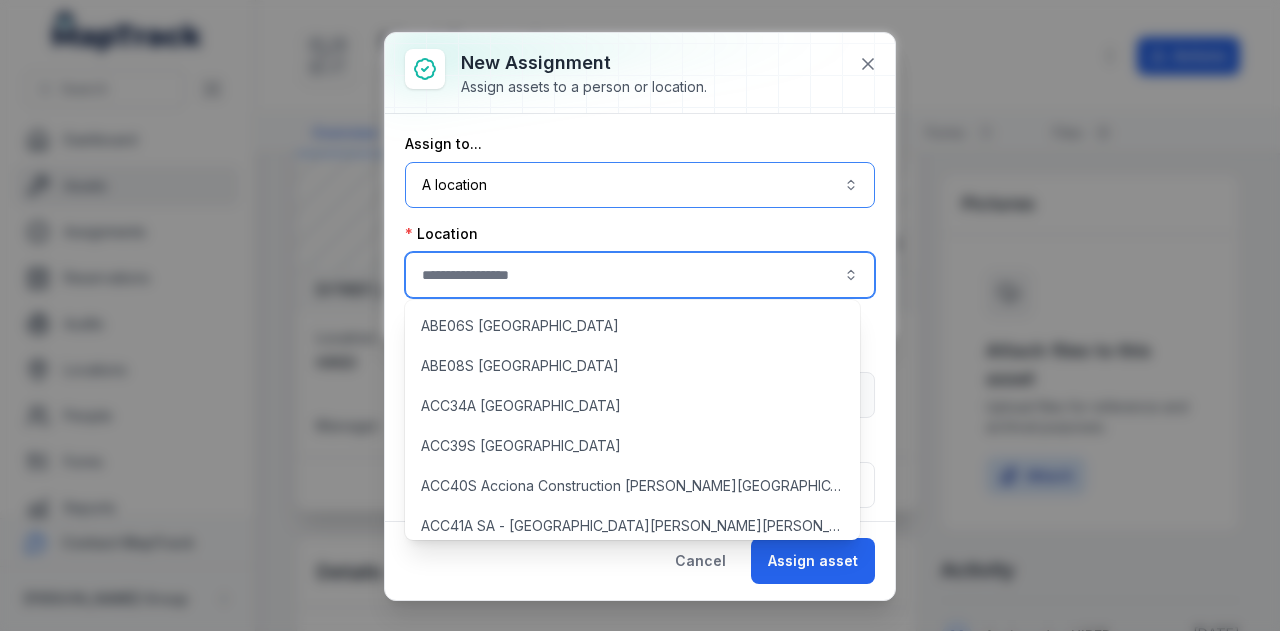 click on "A location ********" at bounding box center [640, 185] 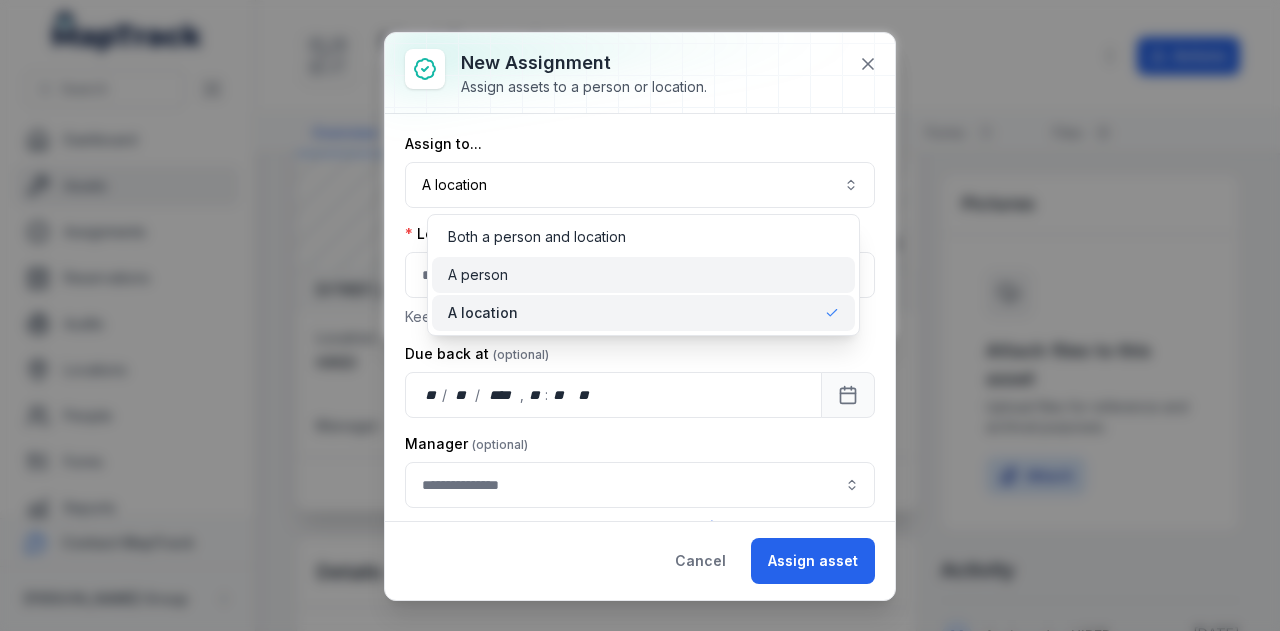 click on "A person" at bounding box center [643, 275] 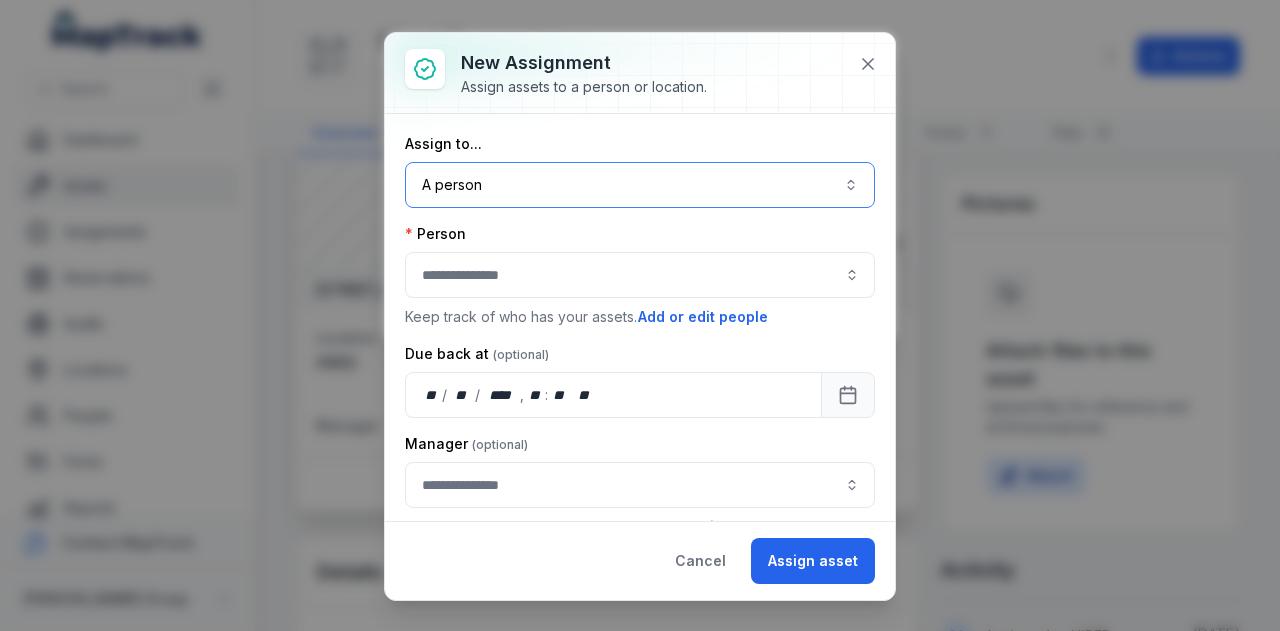 click on "A person ******" at bounding box center (640, 185) 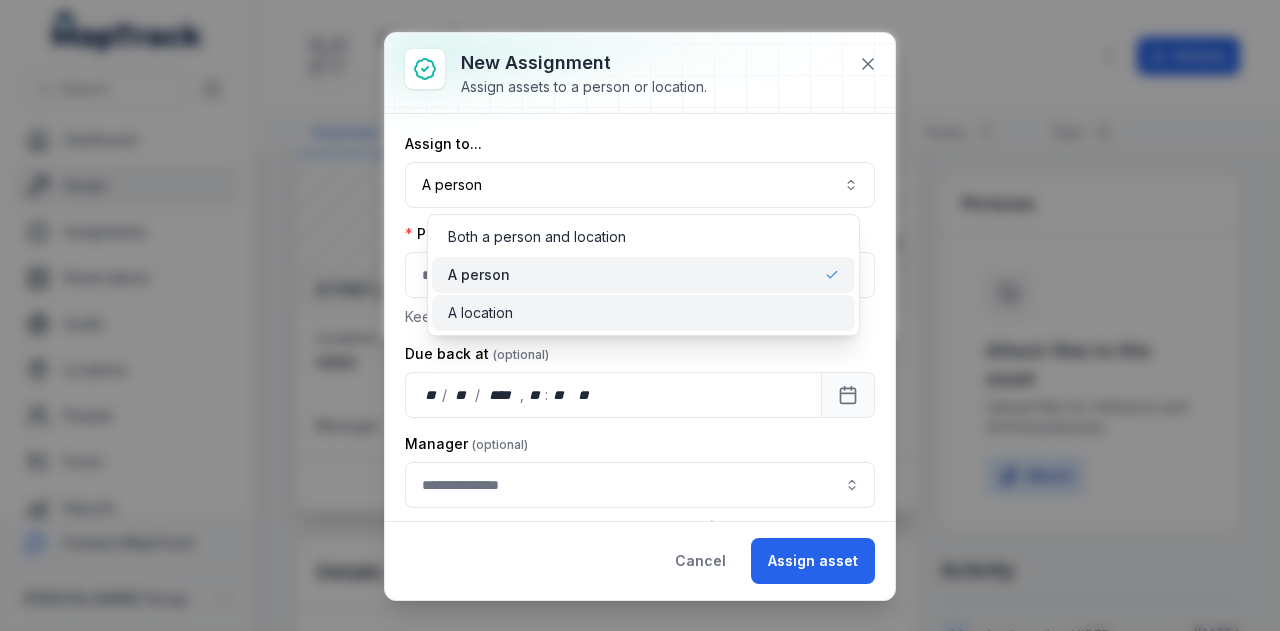 click on "A location" at bounding box center [643, 313] 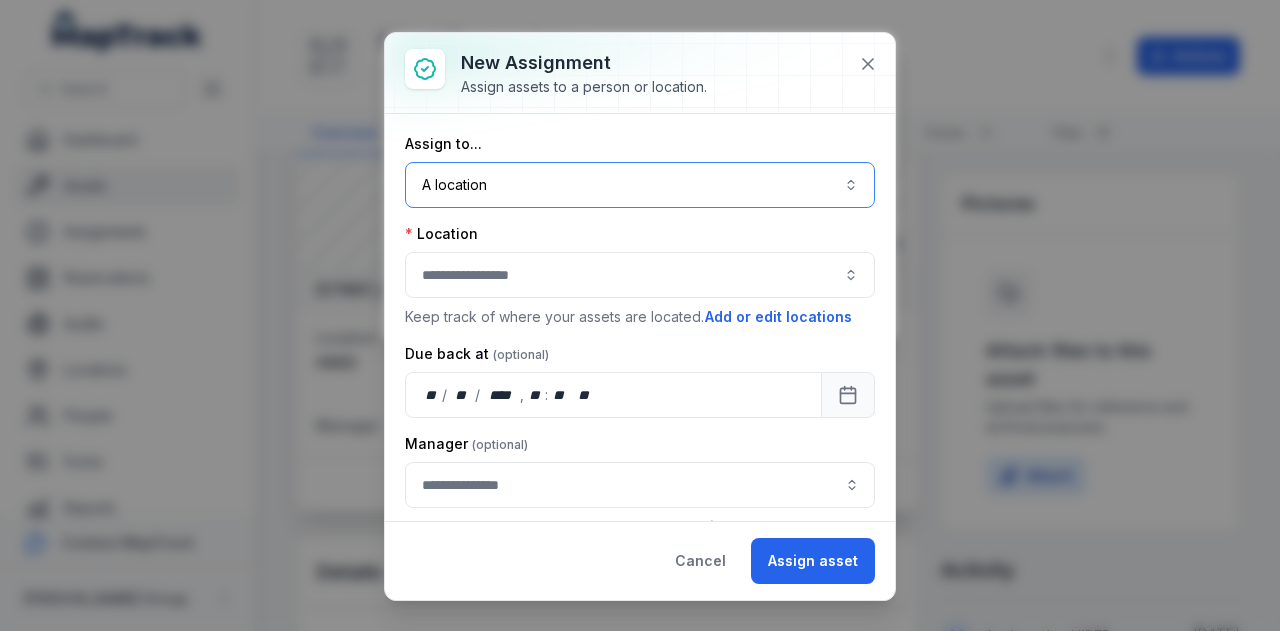 click at bounding box center [640, 275] 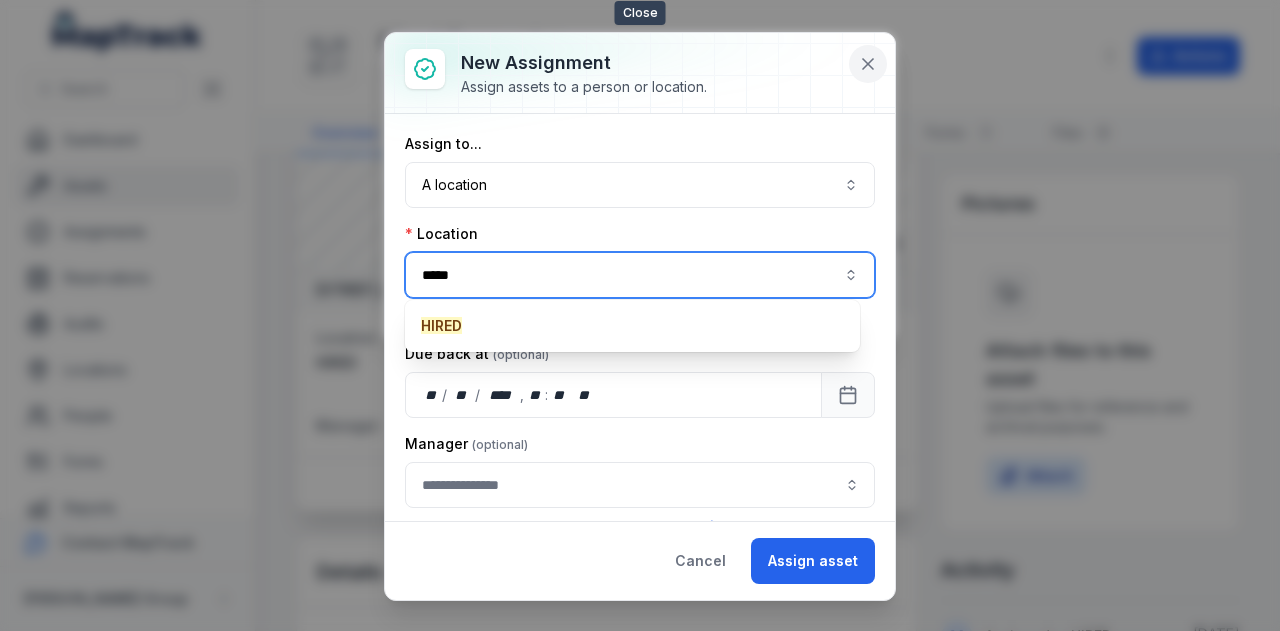 type on "*****" 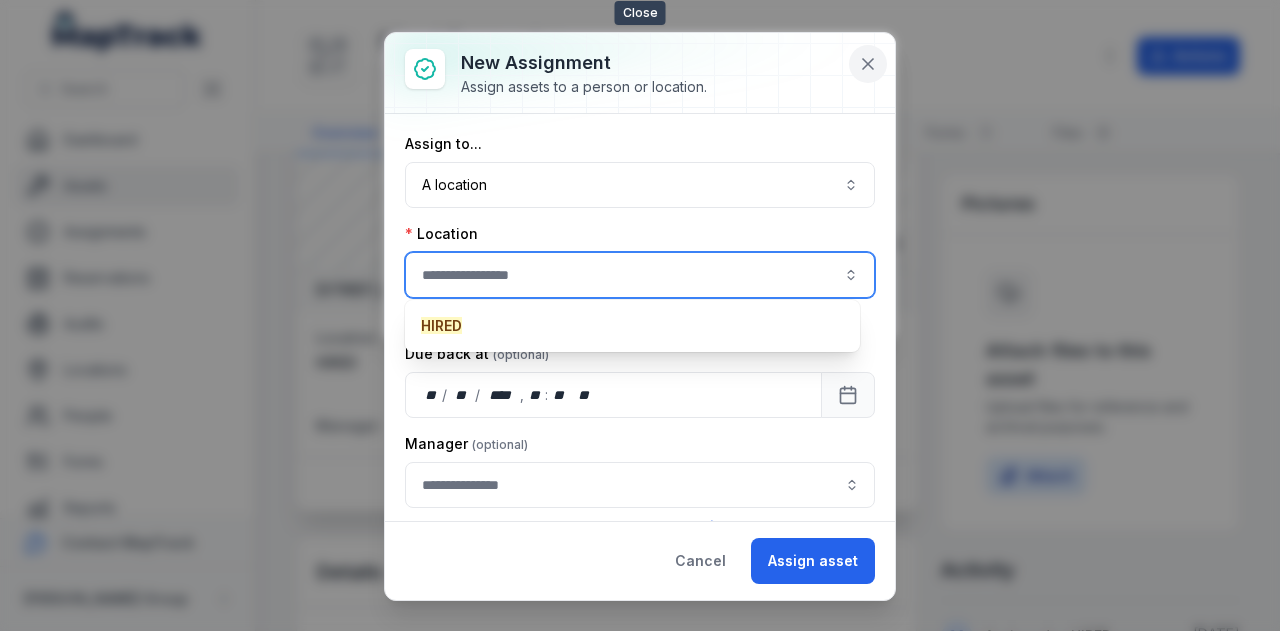 click 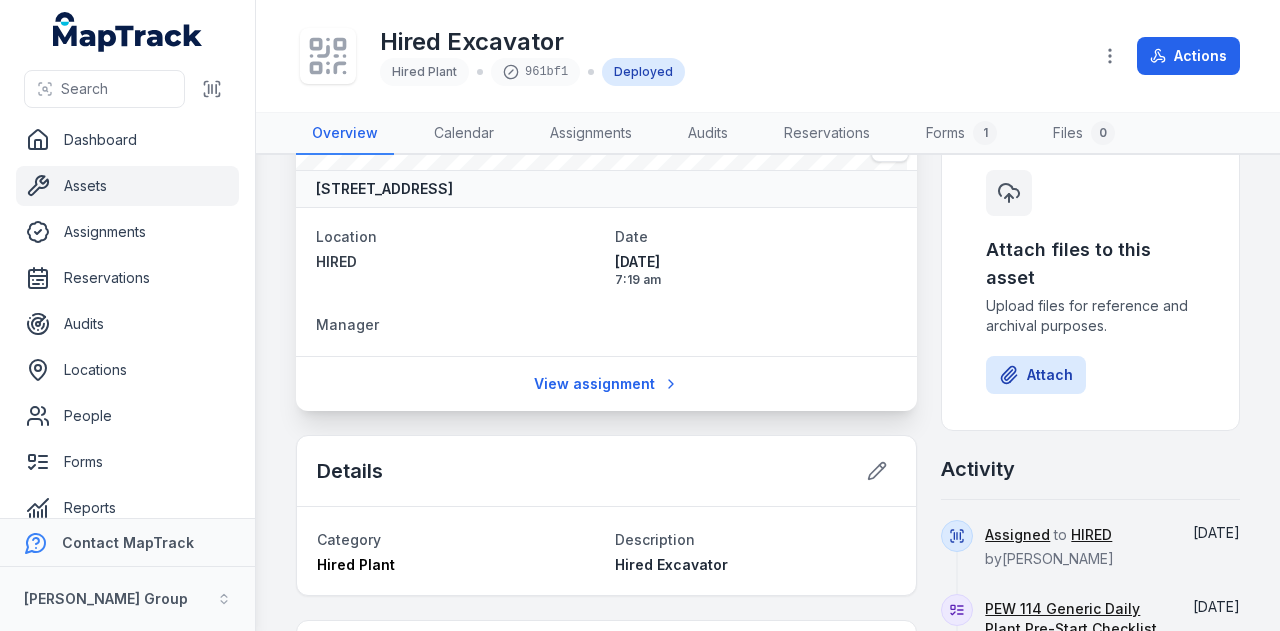 scroll, scrollTop: 208, scrollLeft: 0, axis: vertical 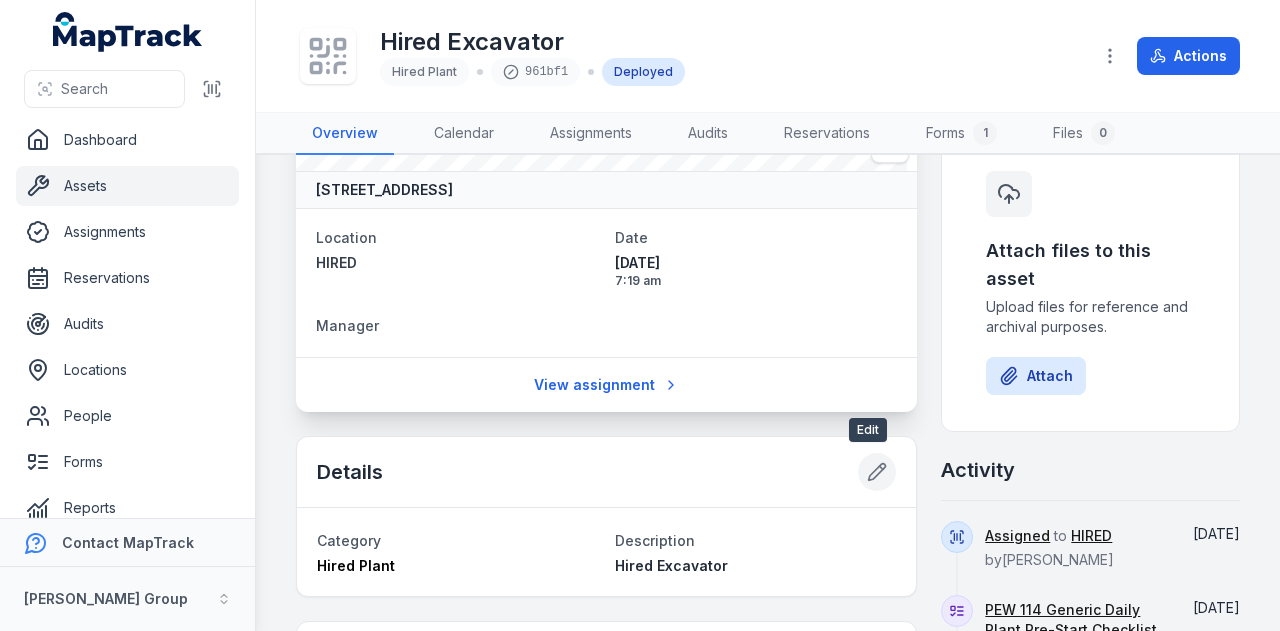 click 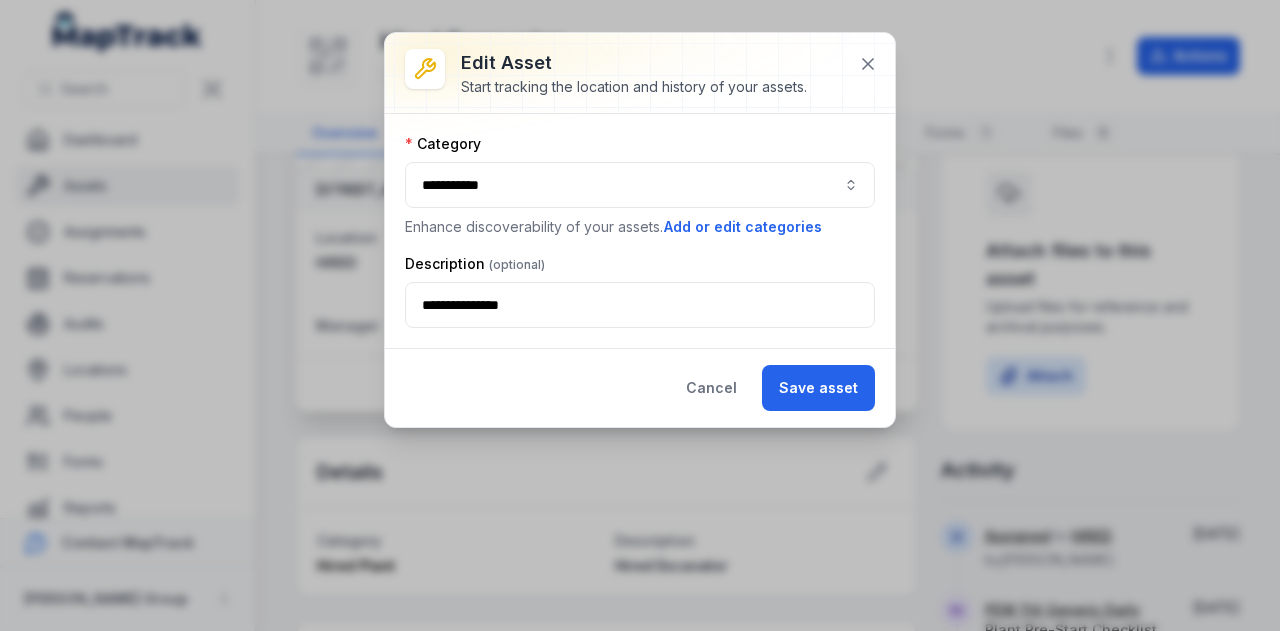 click on "**********" at bounding box center (640, 185) 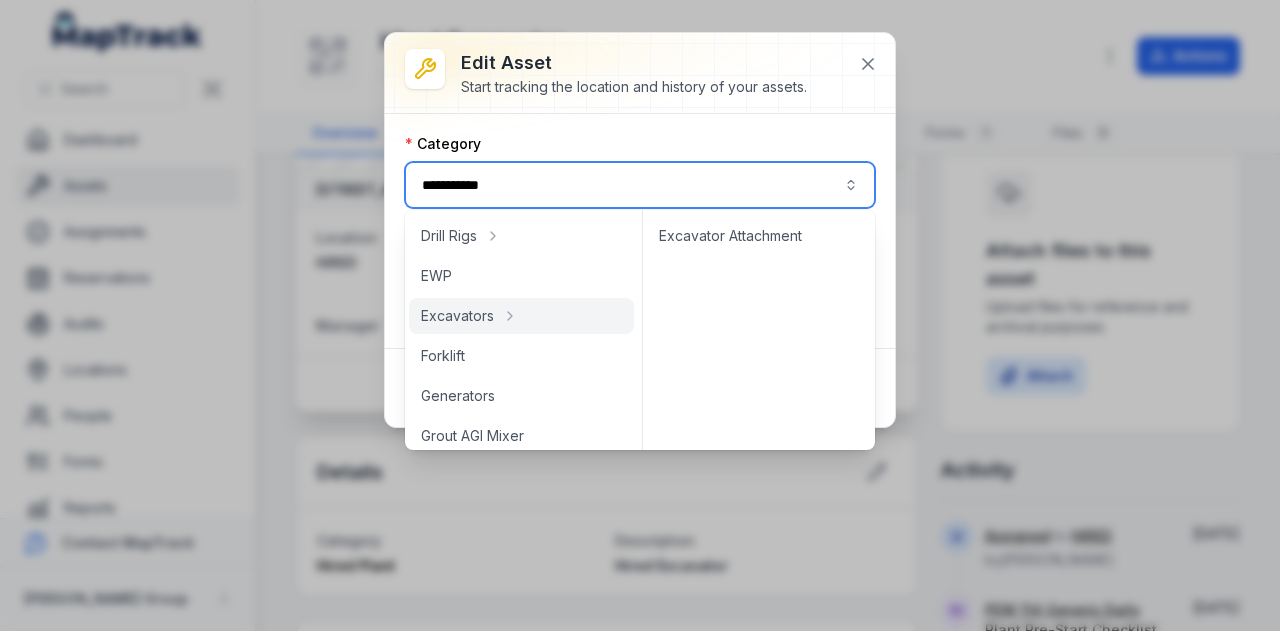 scroll, scrollTop: 500, scrollLeft: 0, axis: vertical 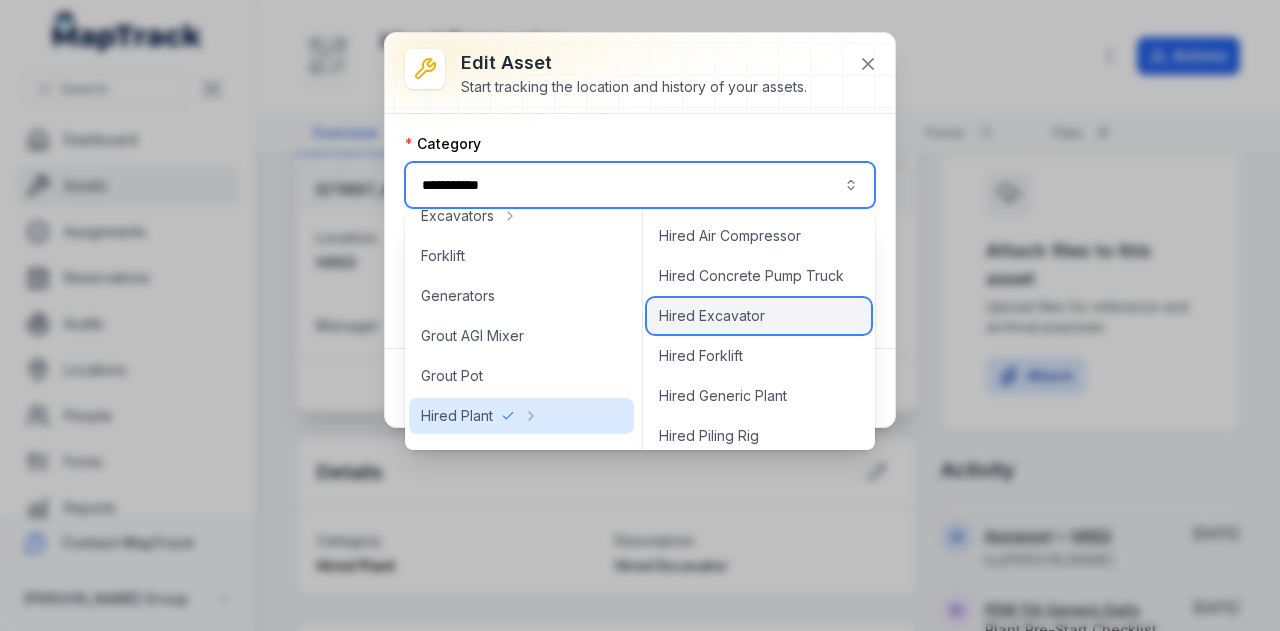 click on "Hired Excavator" at bounding box center [712, 316] 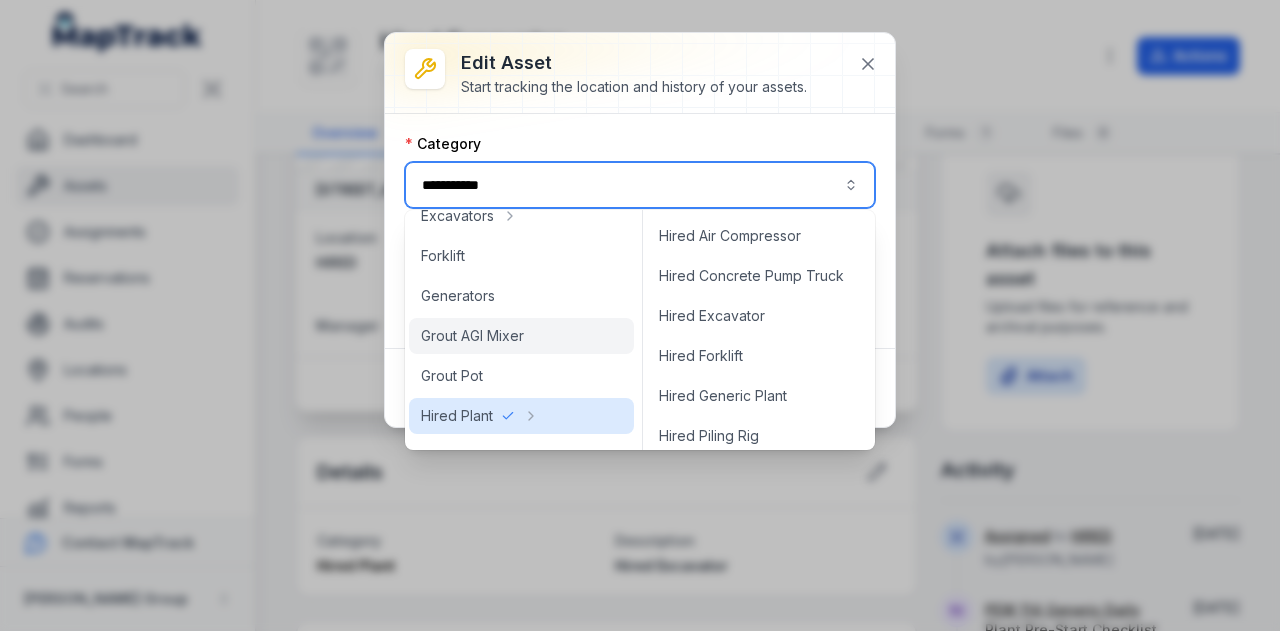 type on "**********" 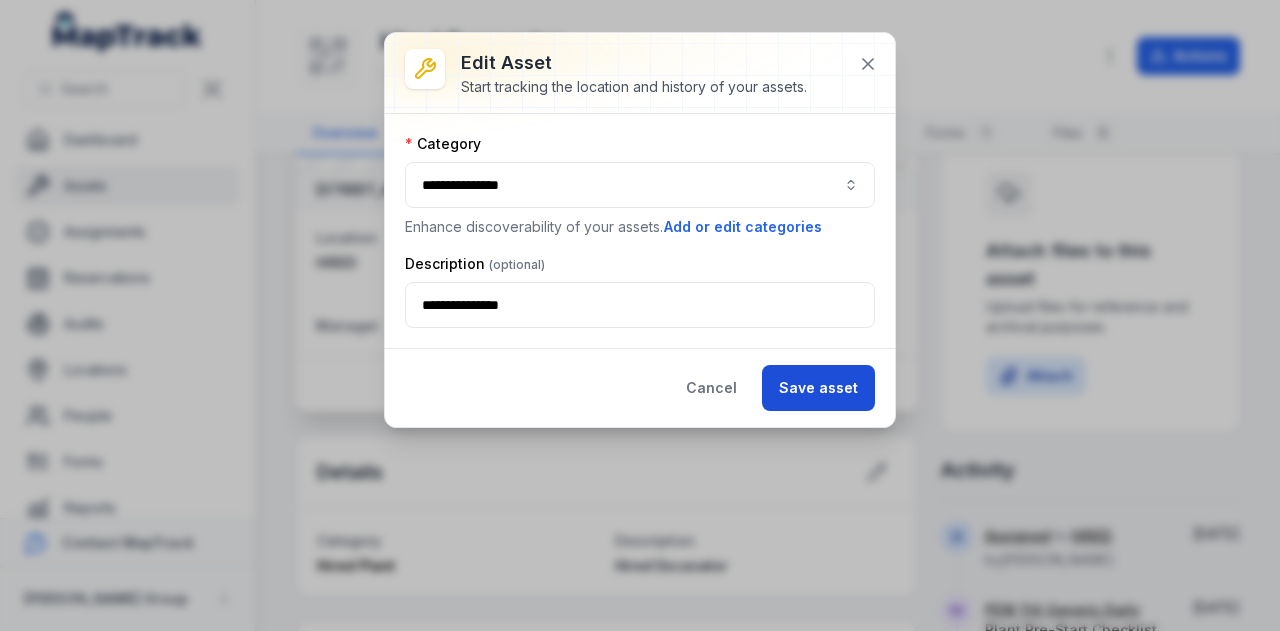 click on "Save asset" at bounding box center [818, 388] 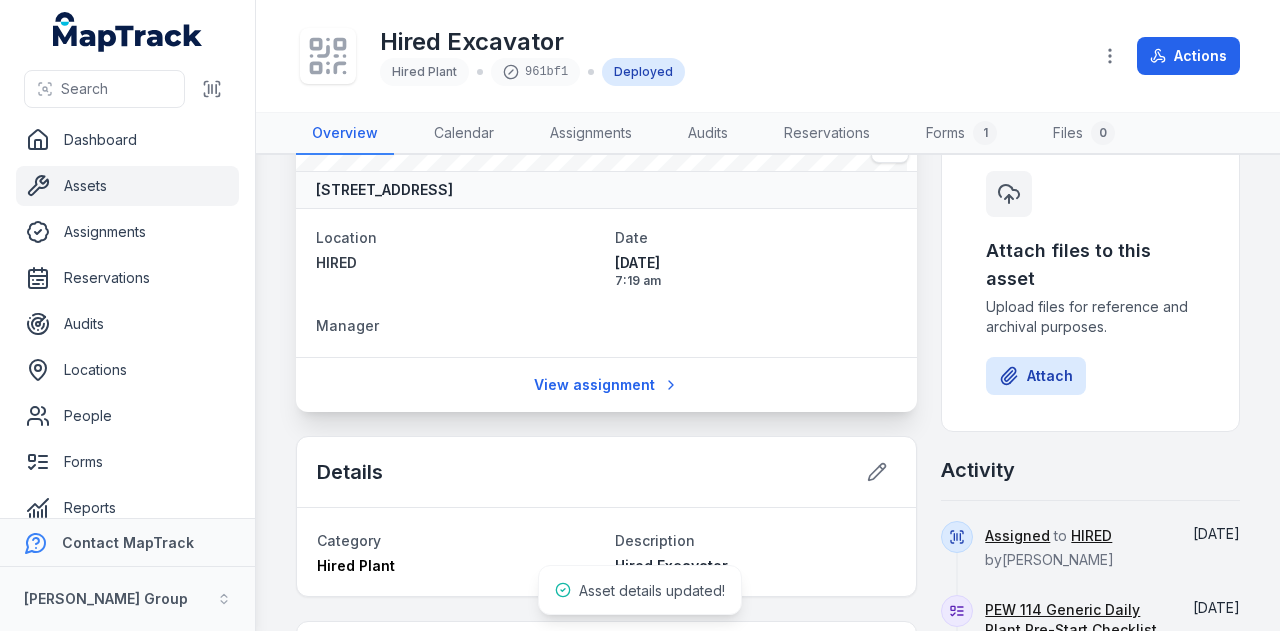 scroll, scrollTop: 249, scrollLeft: 0, axis: vertical 